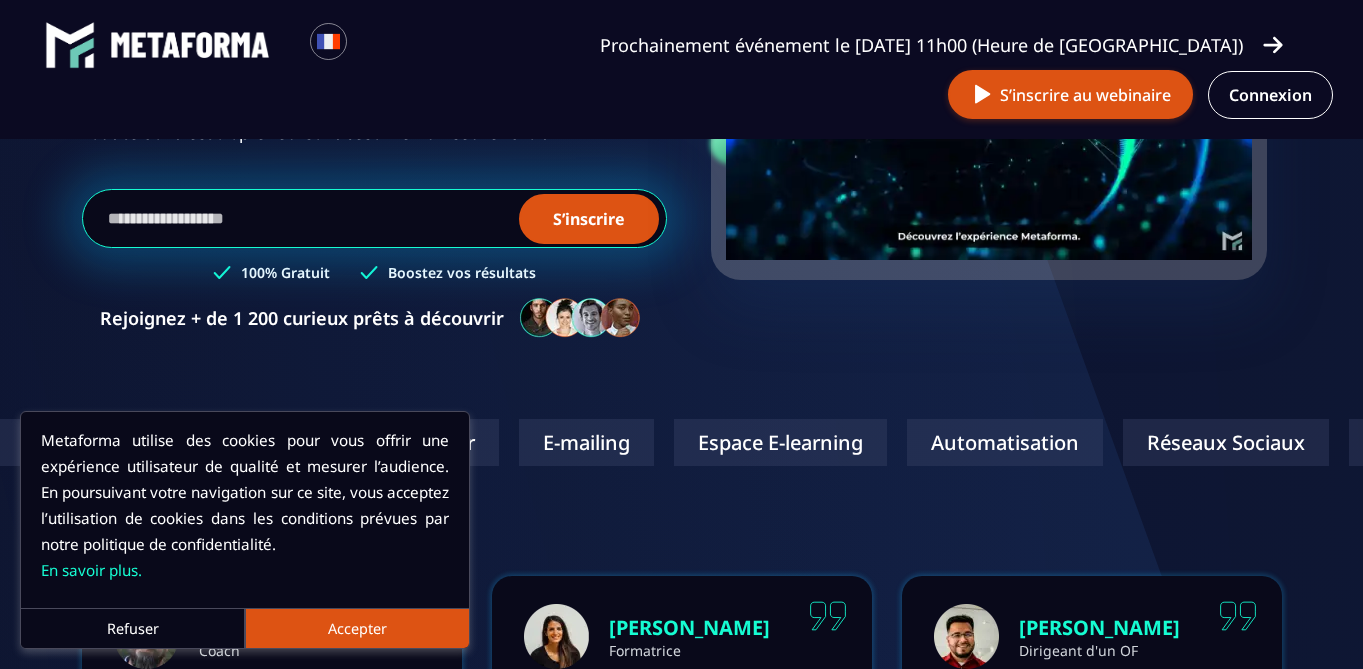 scroll, scrollTop: 370, scrollLeft: 0, axis: vertical 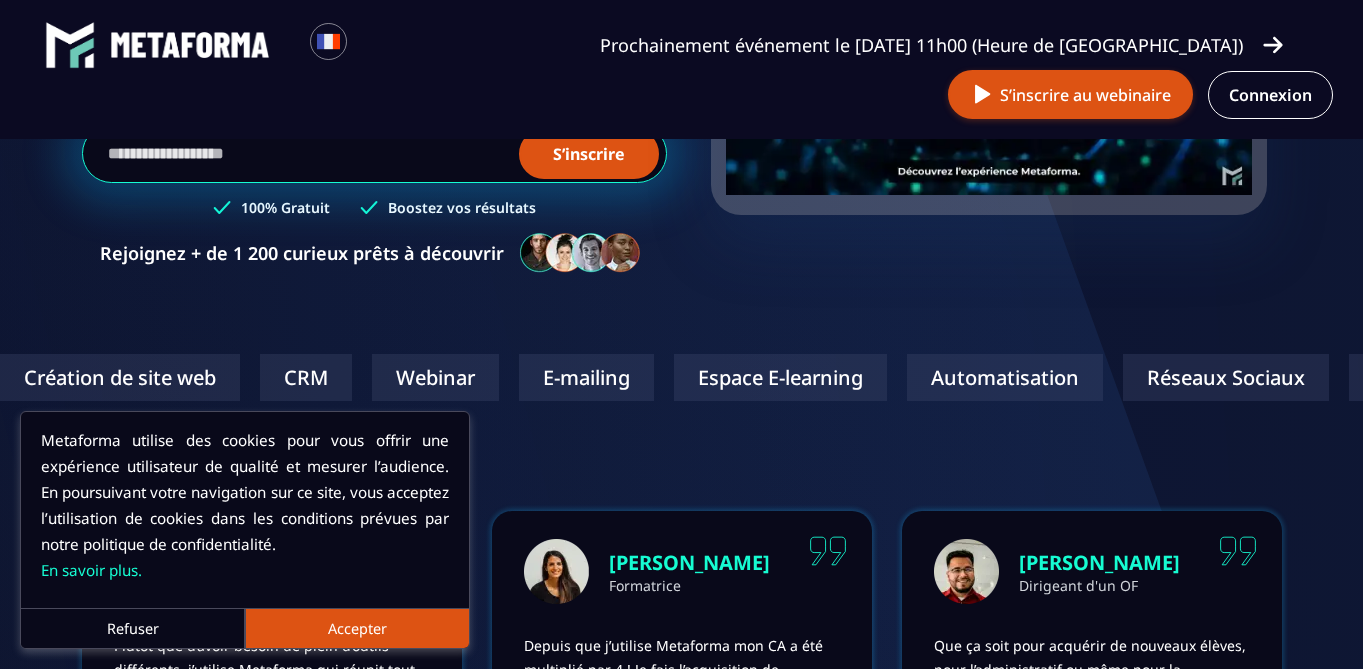 click on "Refuser" at bounding box center (133, 628) 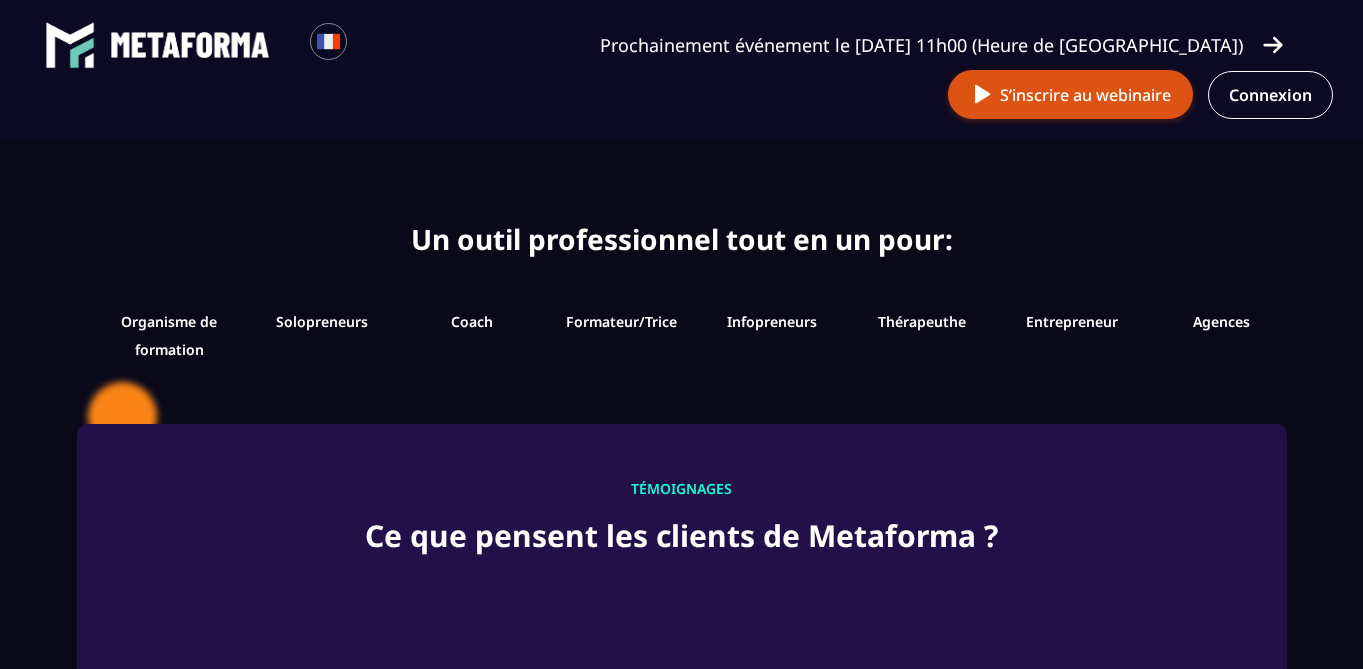 scroll, scrollTop: 2100, scrollLeft: 0, axis: vertical 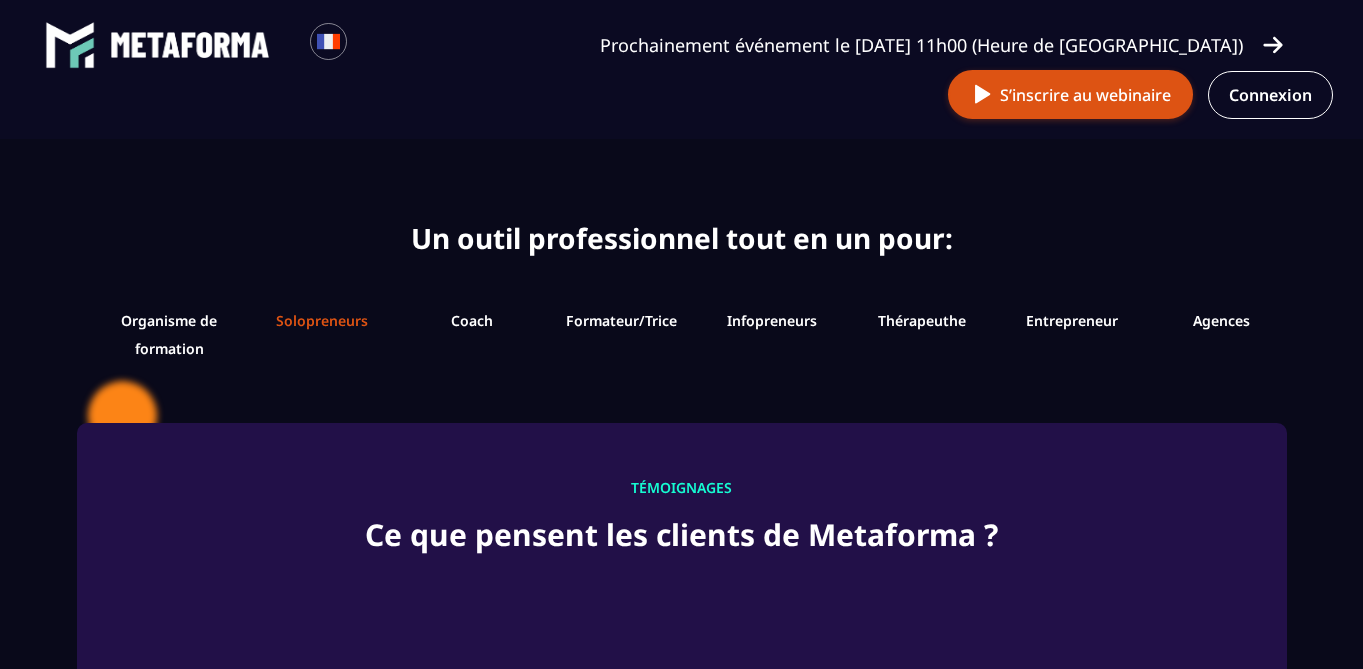 click on "Solopreneurs" at bounding box center [322, 320] 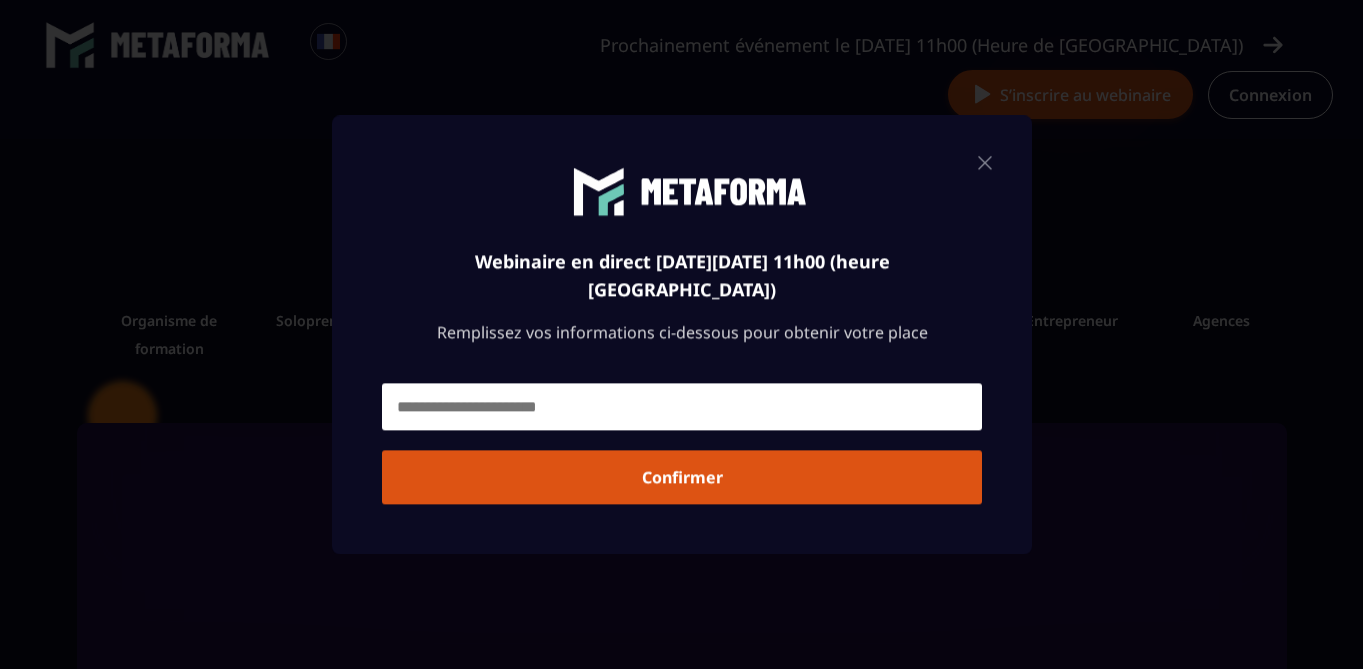 click at bounding box center [985, 162] 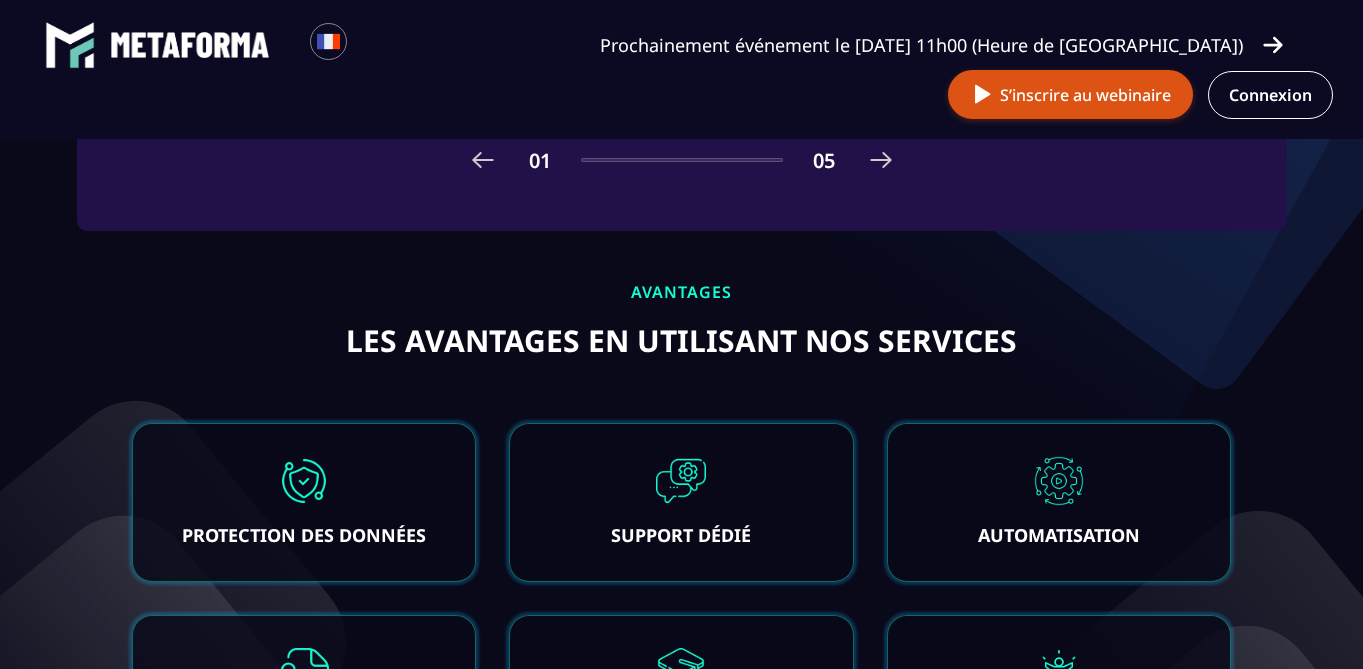 scroll, scrollTop: 3513, scrollLeft: 0, axis: vertical 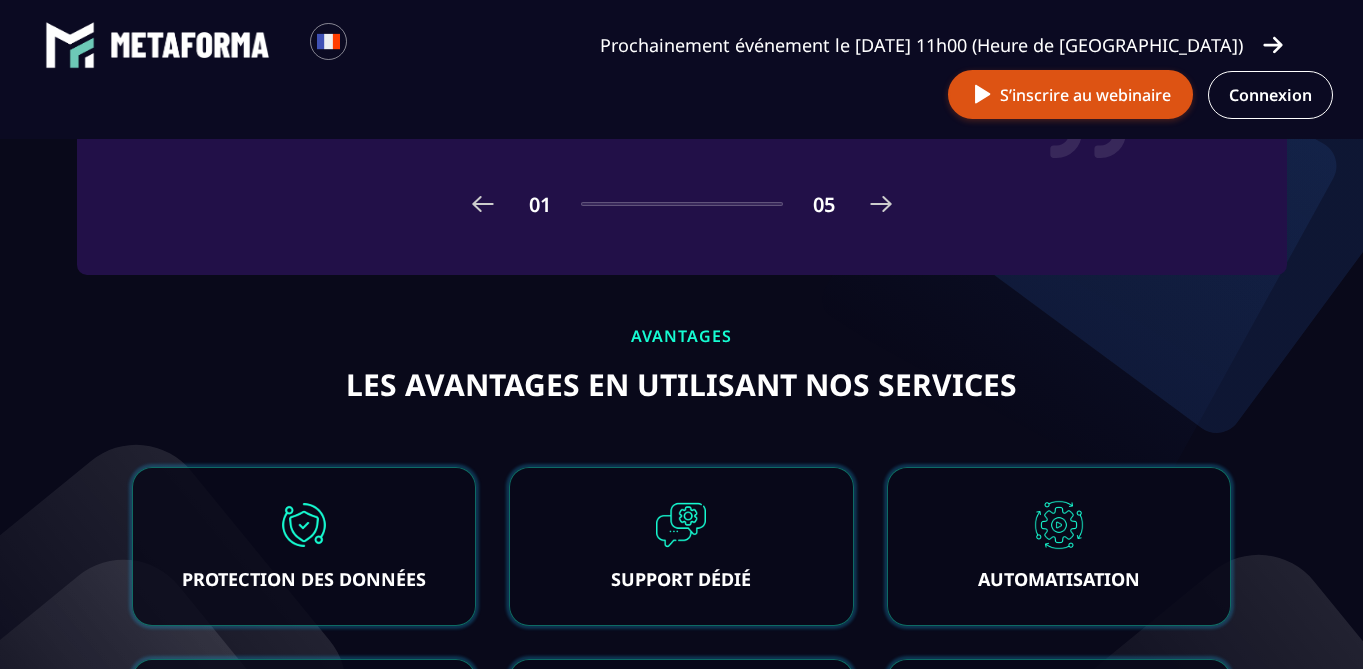 click at bounding box center [881, 204] 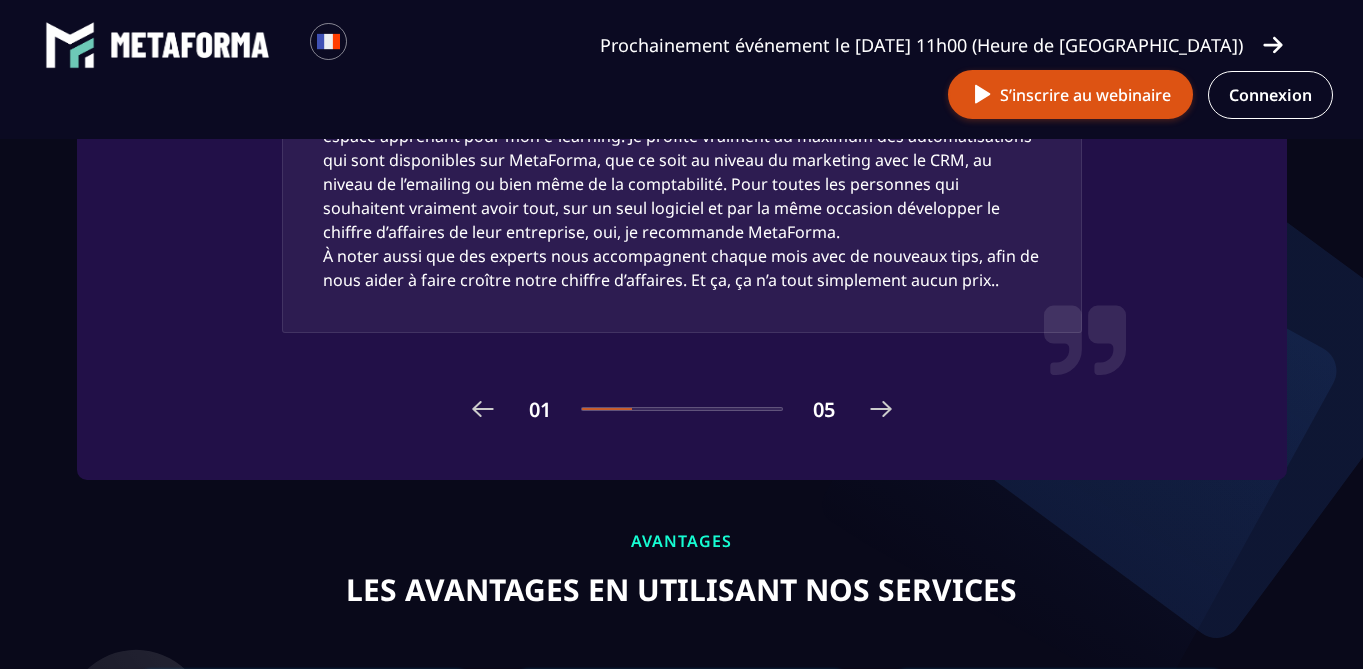 scroll, scrollTop: 3439, scrollLeft: 0, axis: vertical 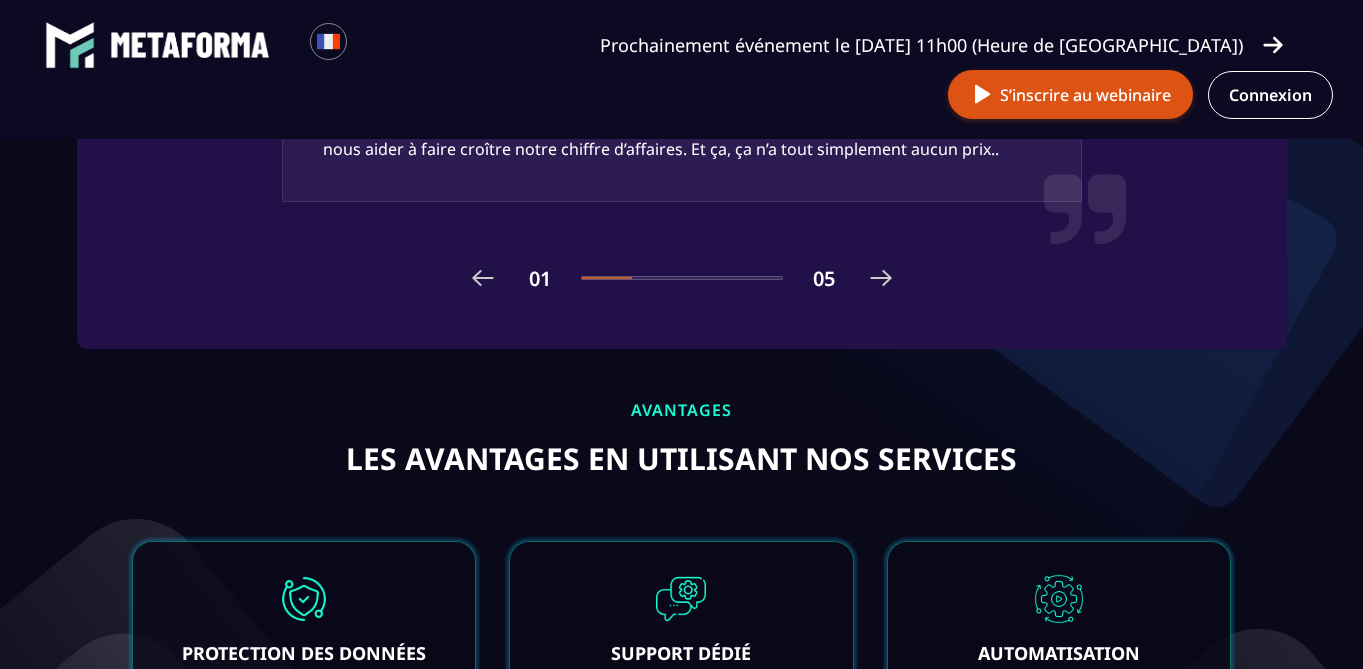 click at bounding box center (881, 278) 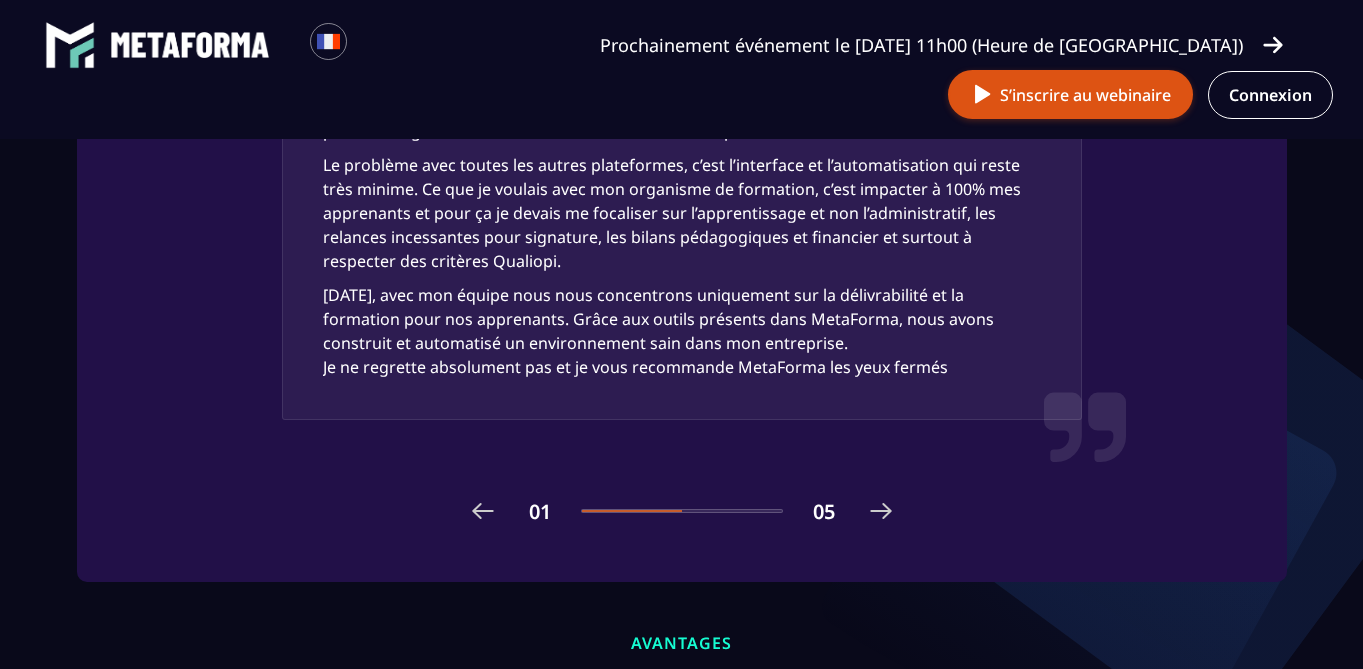 scroll, scrollTop: 3217, scrollLeft: 0, axis: vertical 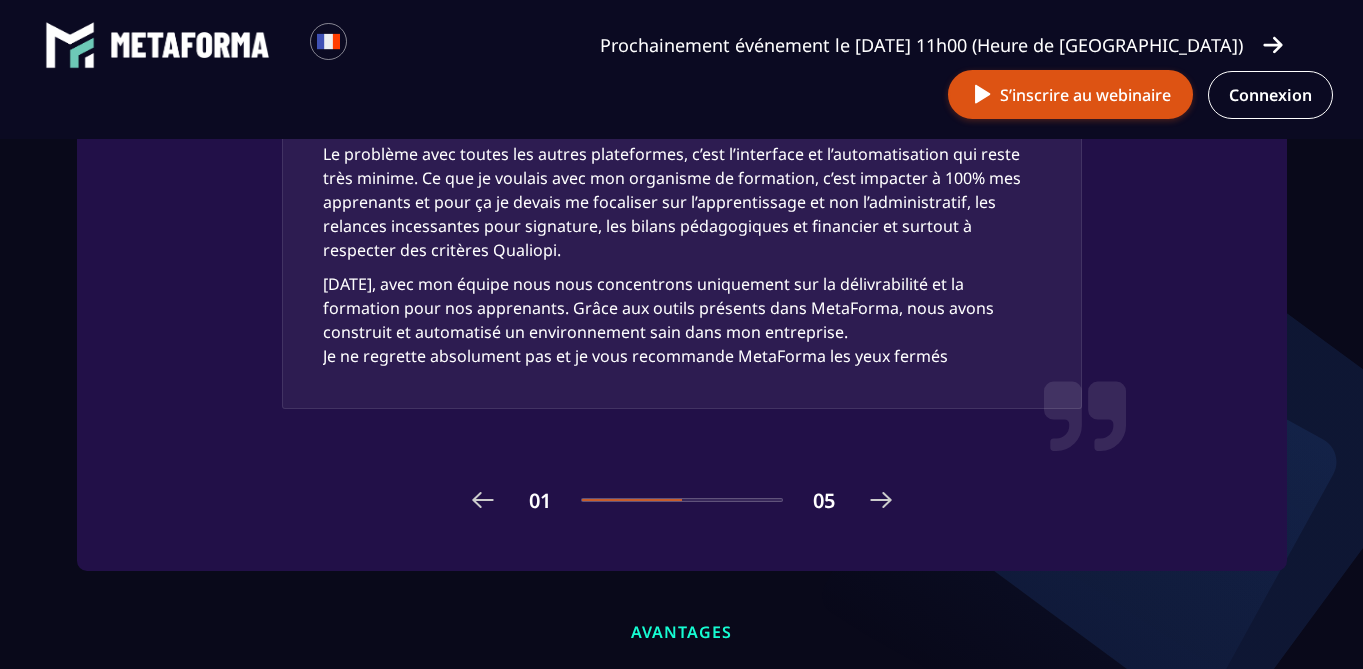 click at bounding box center [881, 500] 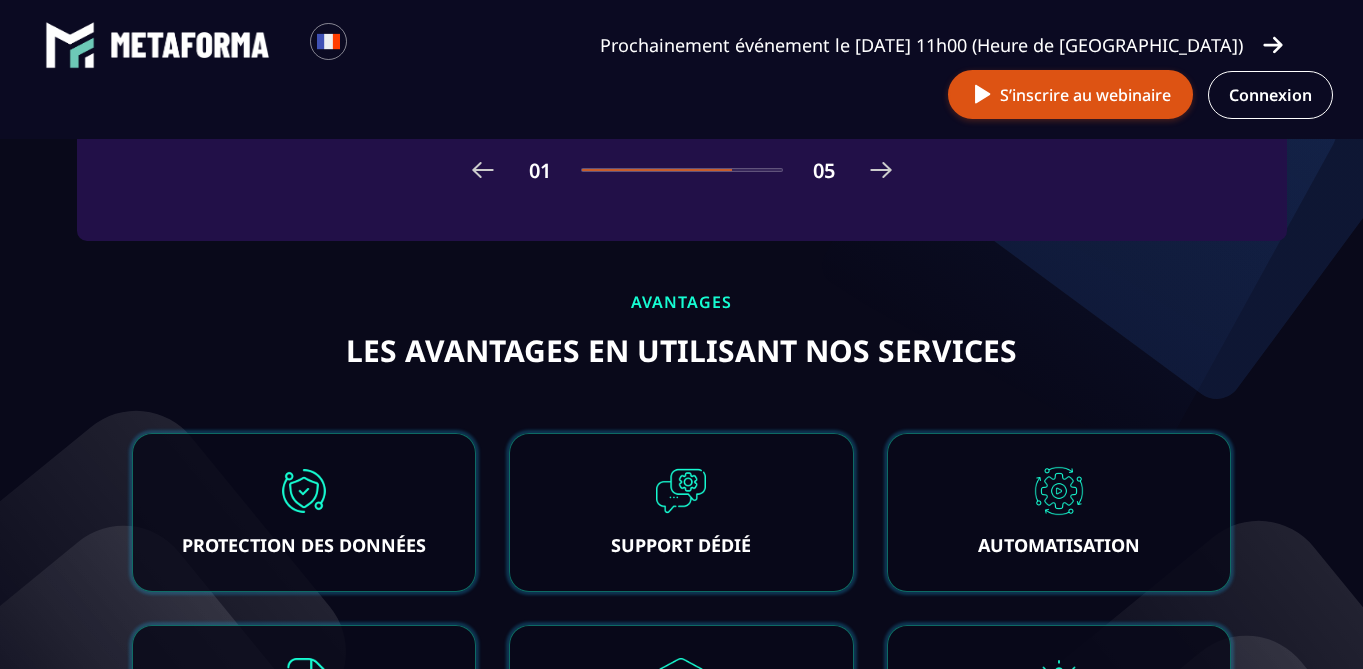 scroll, scrollTop: 3527, scrollLeft: 0, axis: vertical 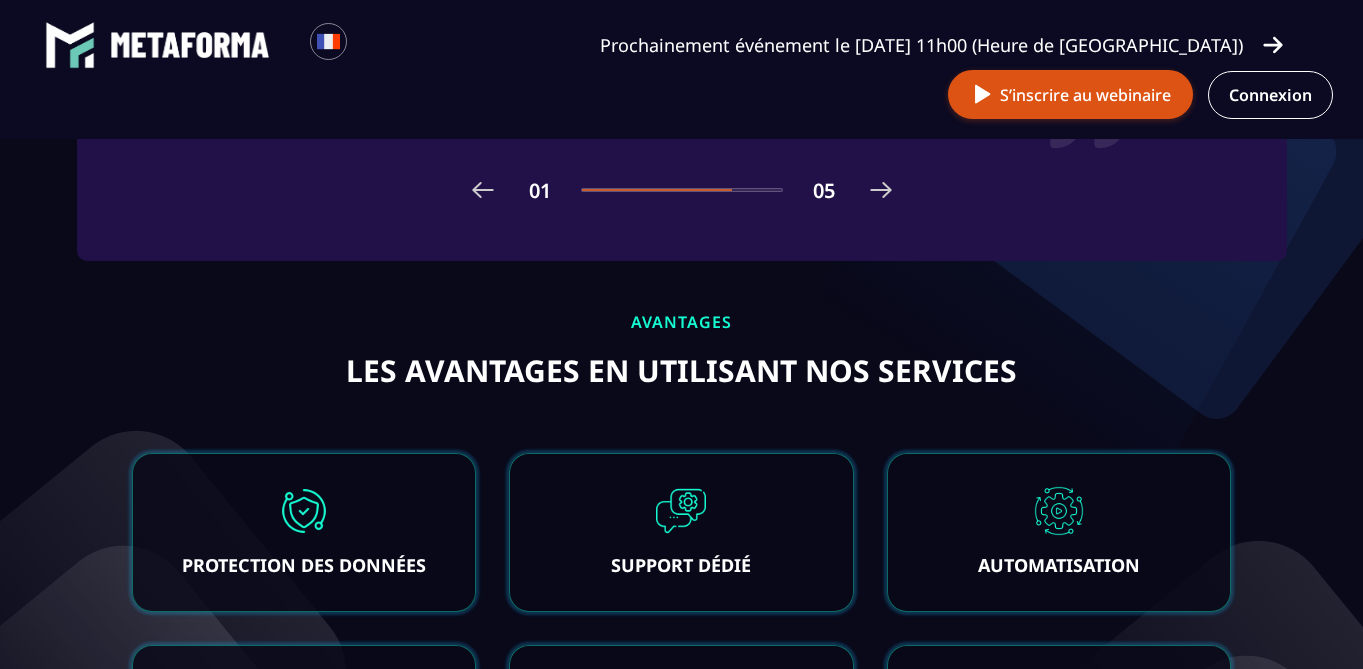 click at bounding box center (881, 190) 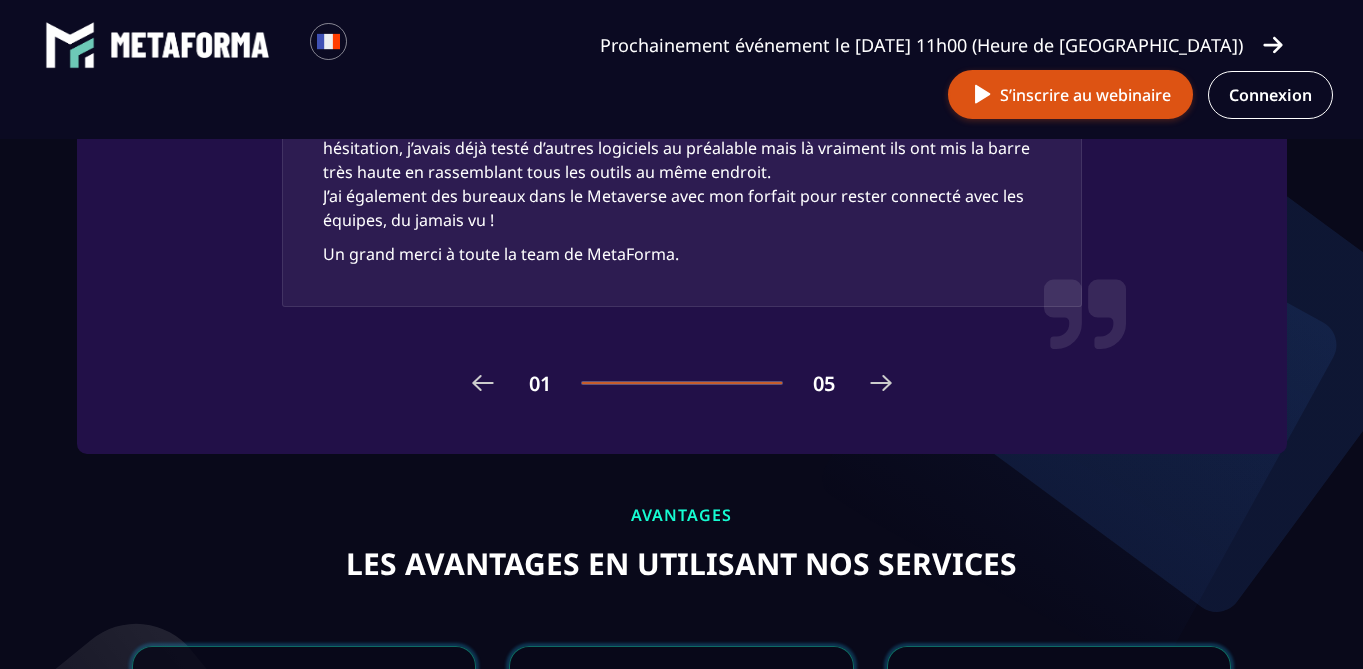 scroll, scrollTop: 3338, scrollLeft: 0, axis: vertical 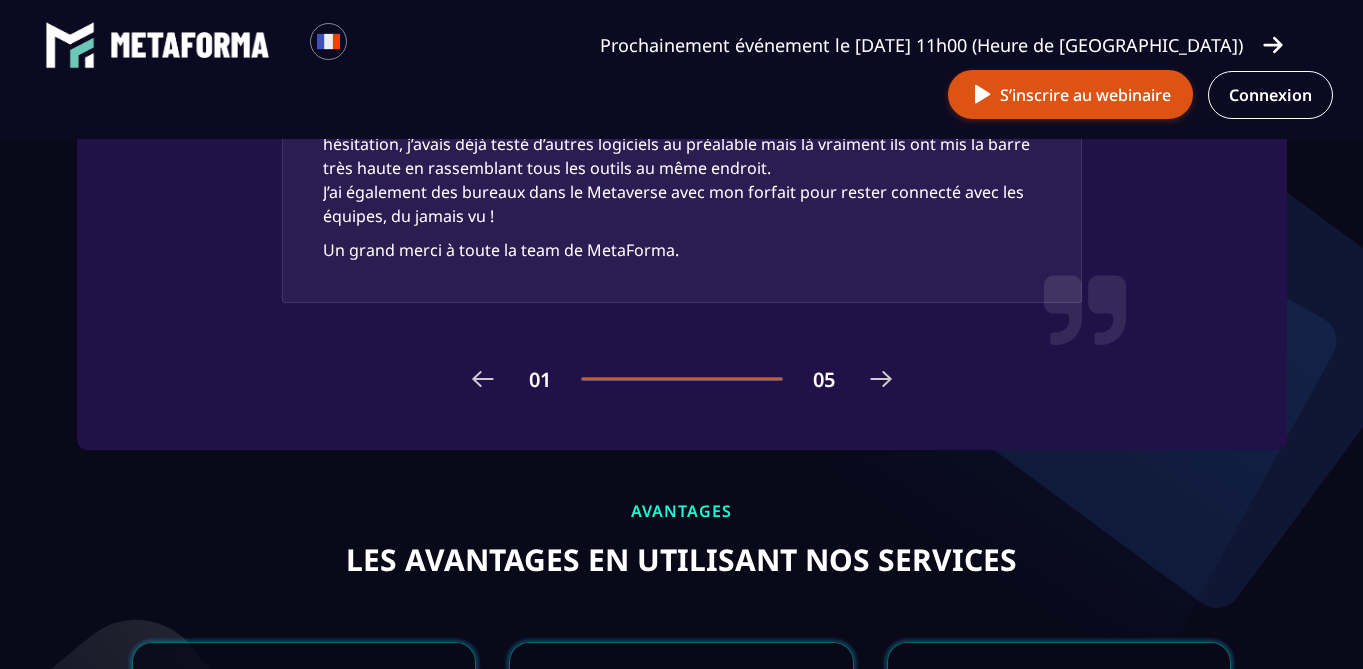 click at bounding box center (483, 379) 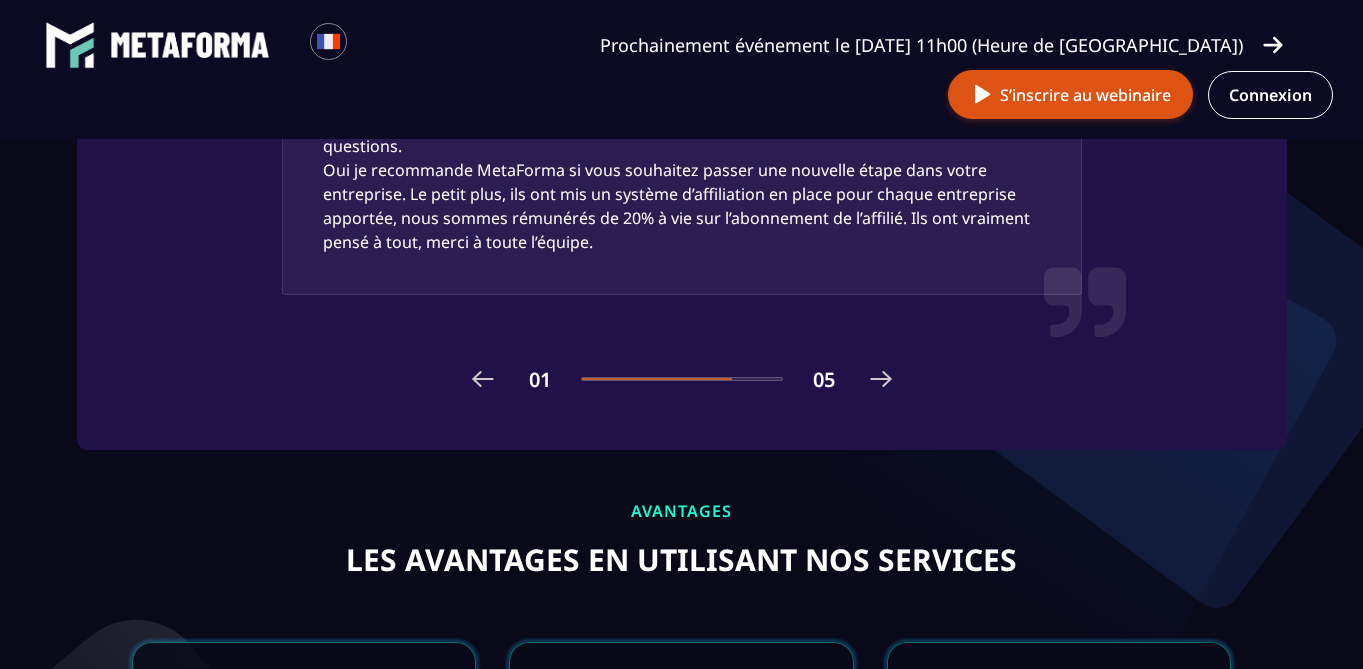 click at bounding box center [483, 379] 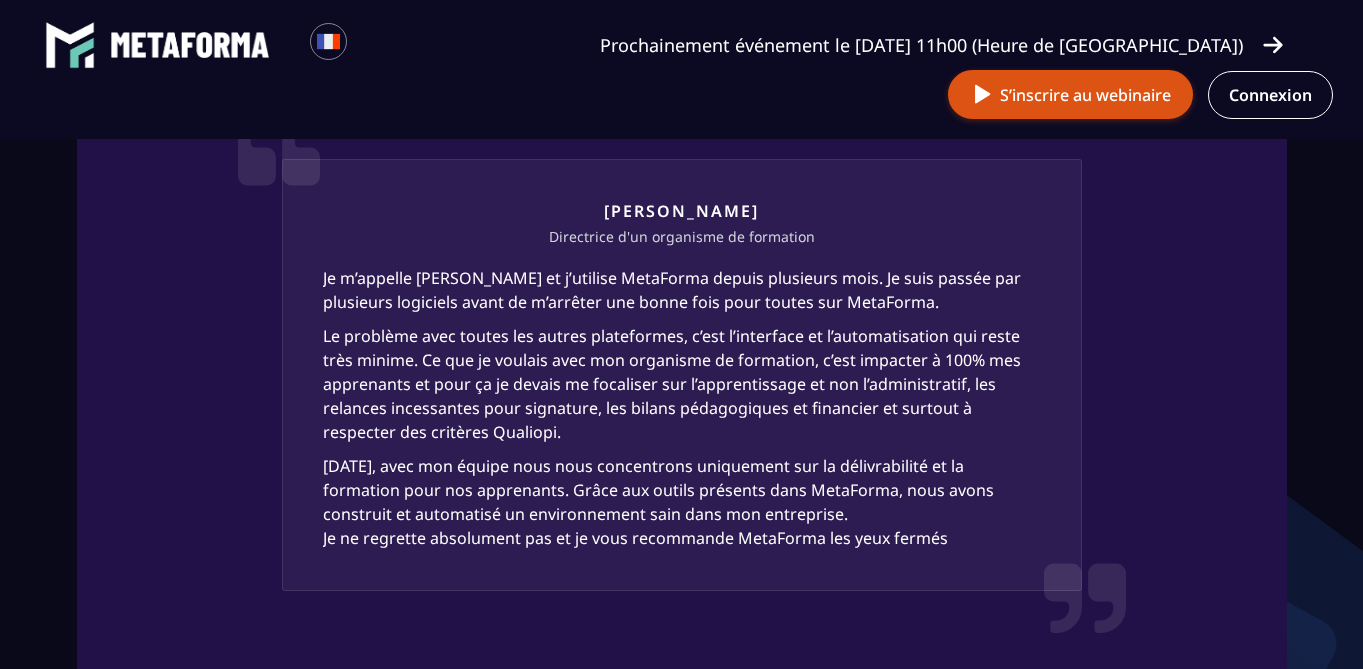 scroll, scrollTop: 3316, scrollLeft: 0, axis: vertical 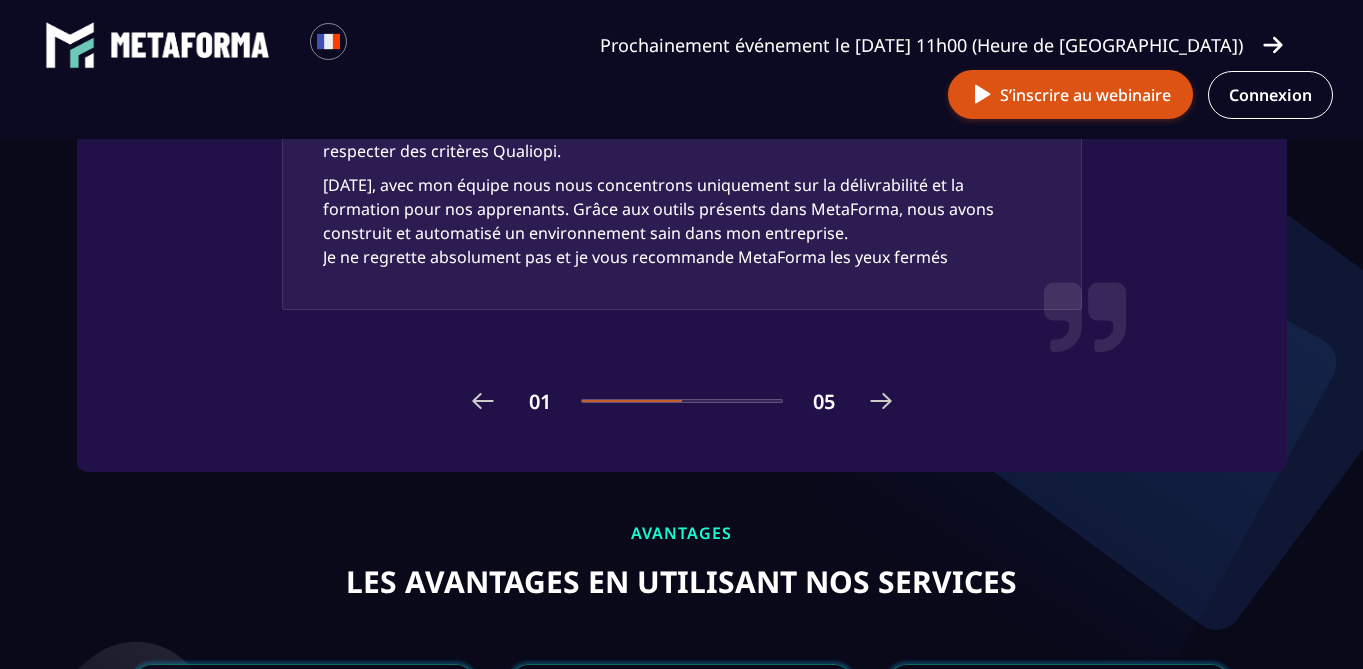 click at bounding box center [483, 401] 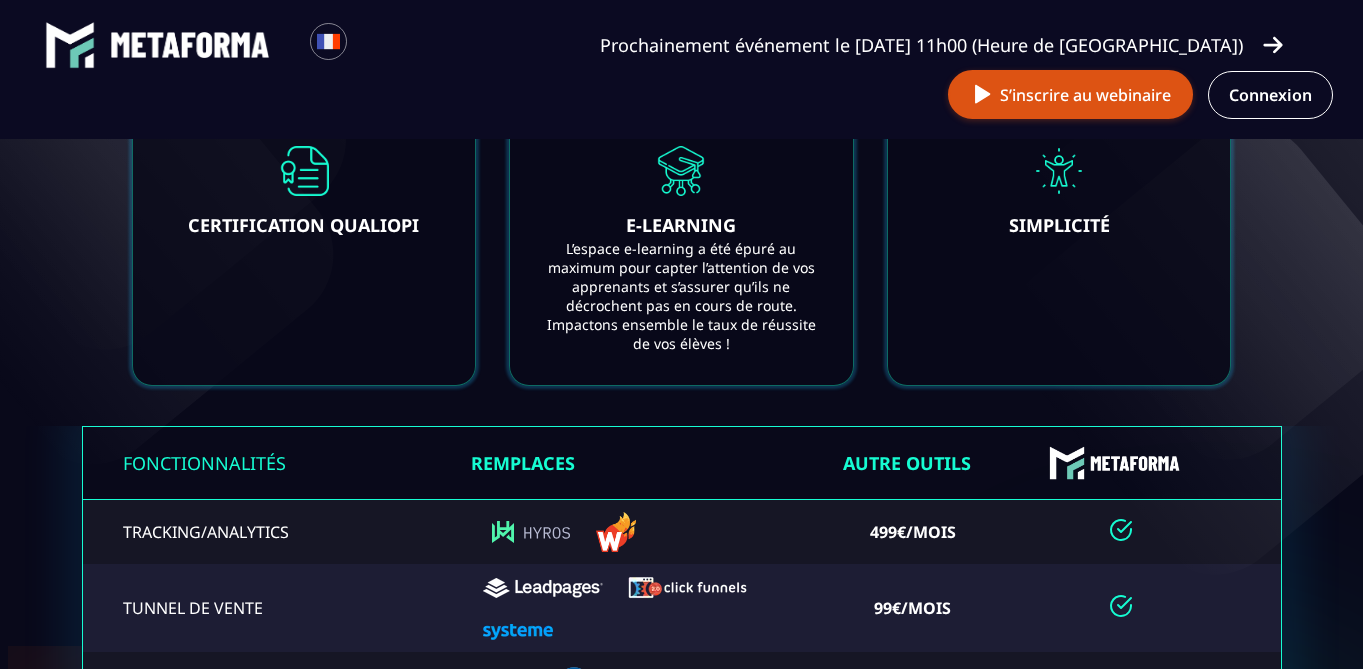 scroll, scrollTop: 4093, scrollLeft: 0, axis: vertical 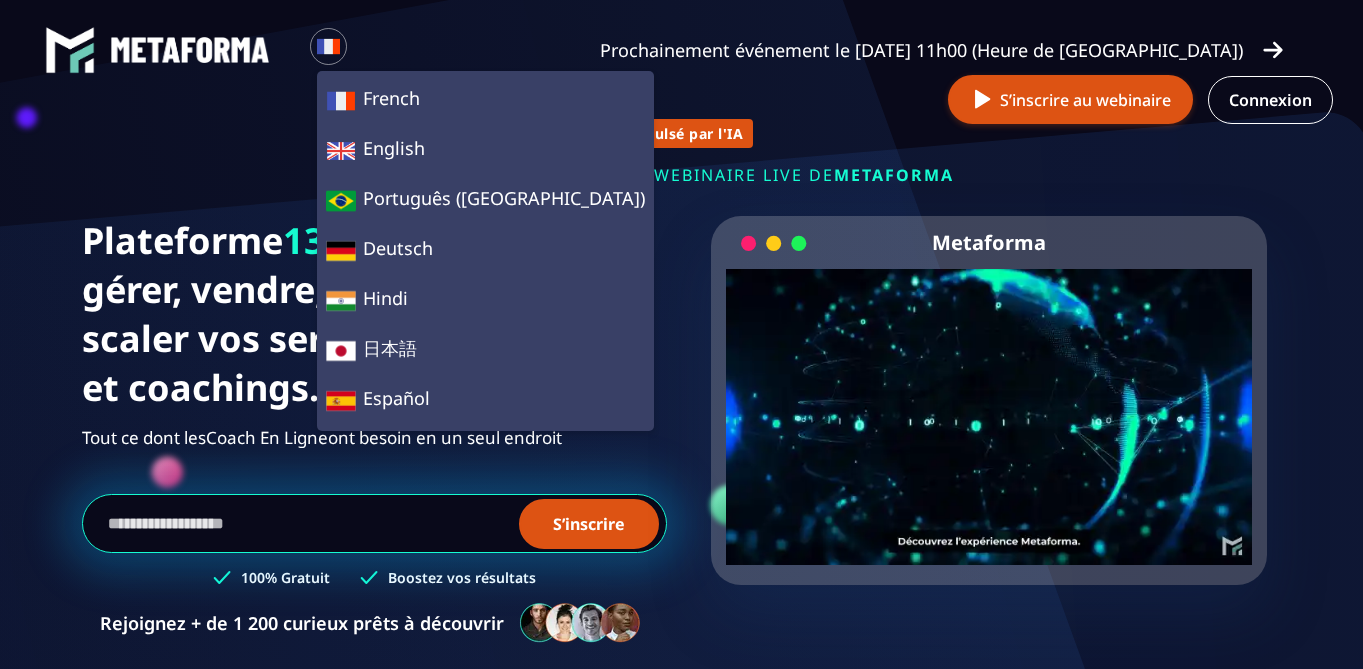 click at bounding box center [328, 46] 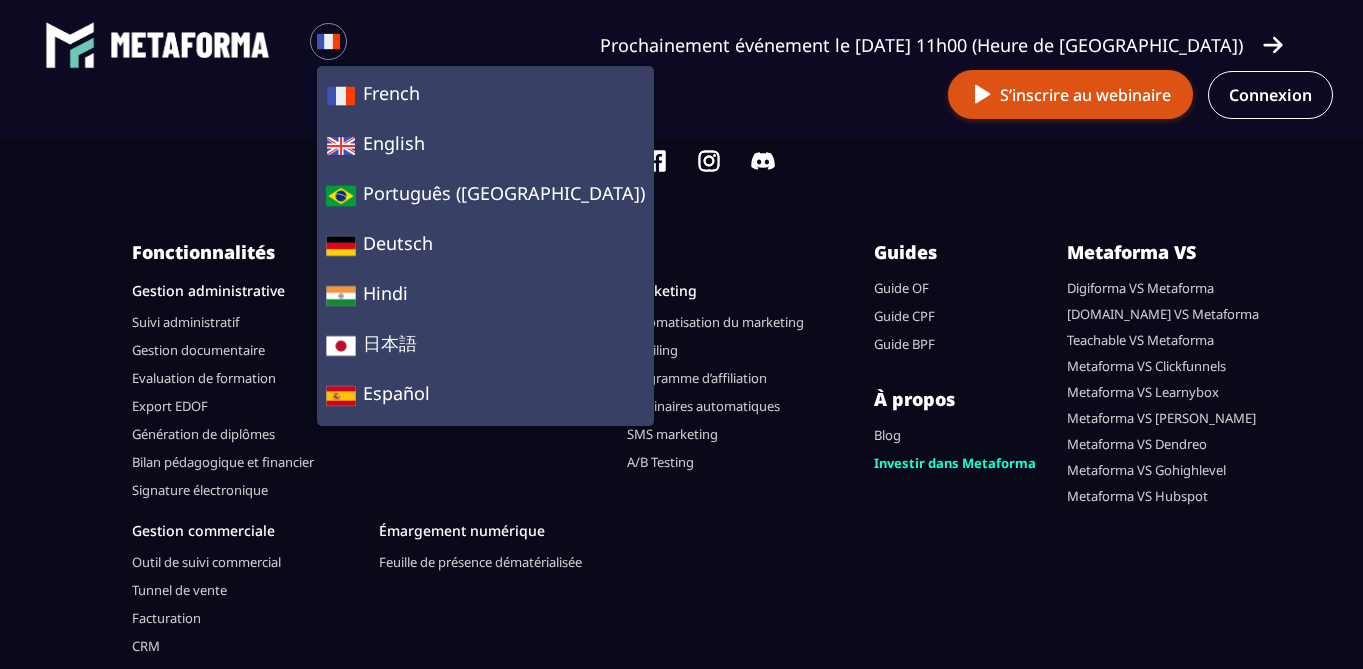 scroll, scrollTop: 7392, scrollLeft: 0, axis: vertical 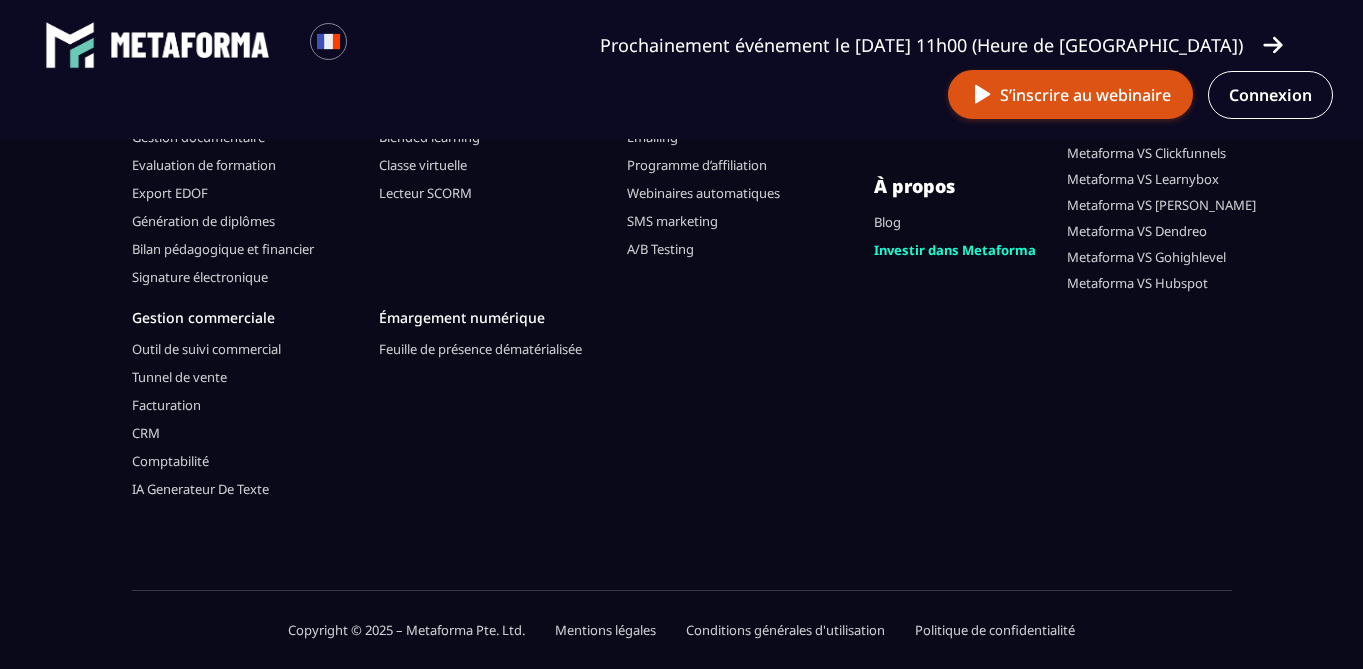 click on "Mentions légales" at bounding box center [605, 630] 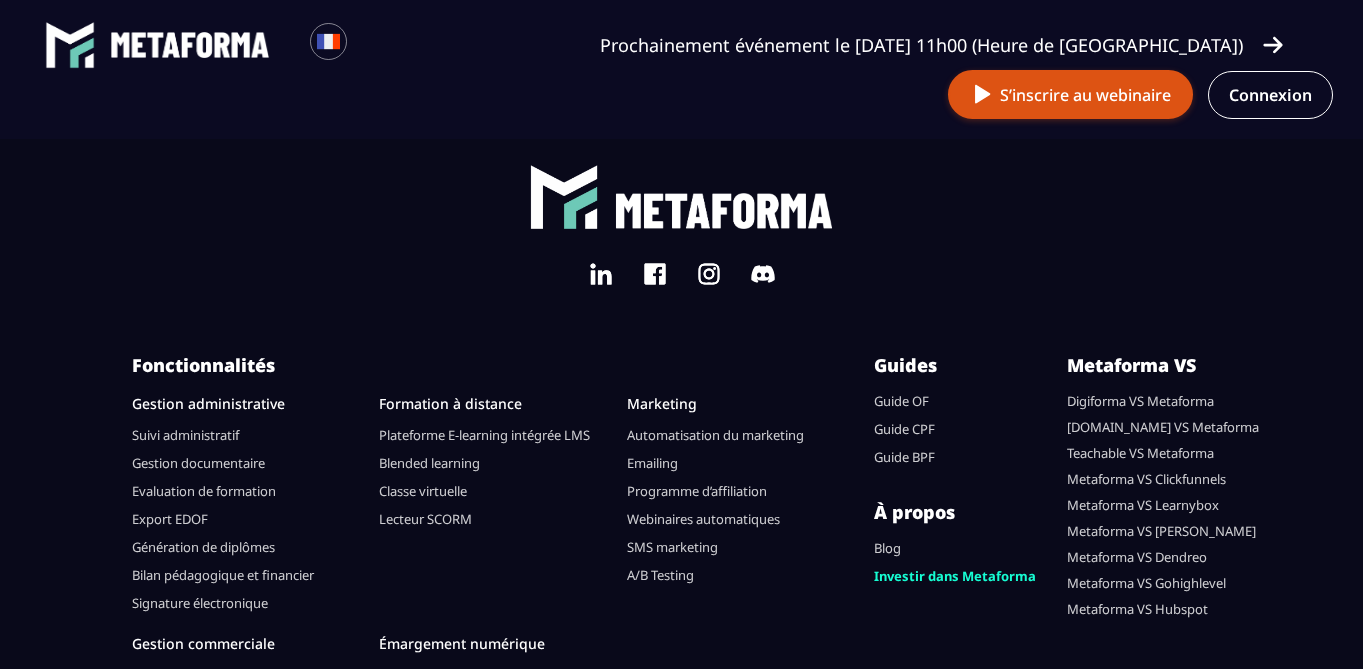 scroll, scrollTop: 792, scrollLeft: 0, axis: vertical 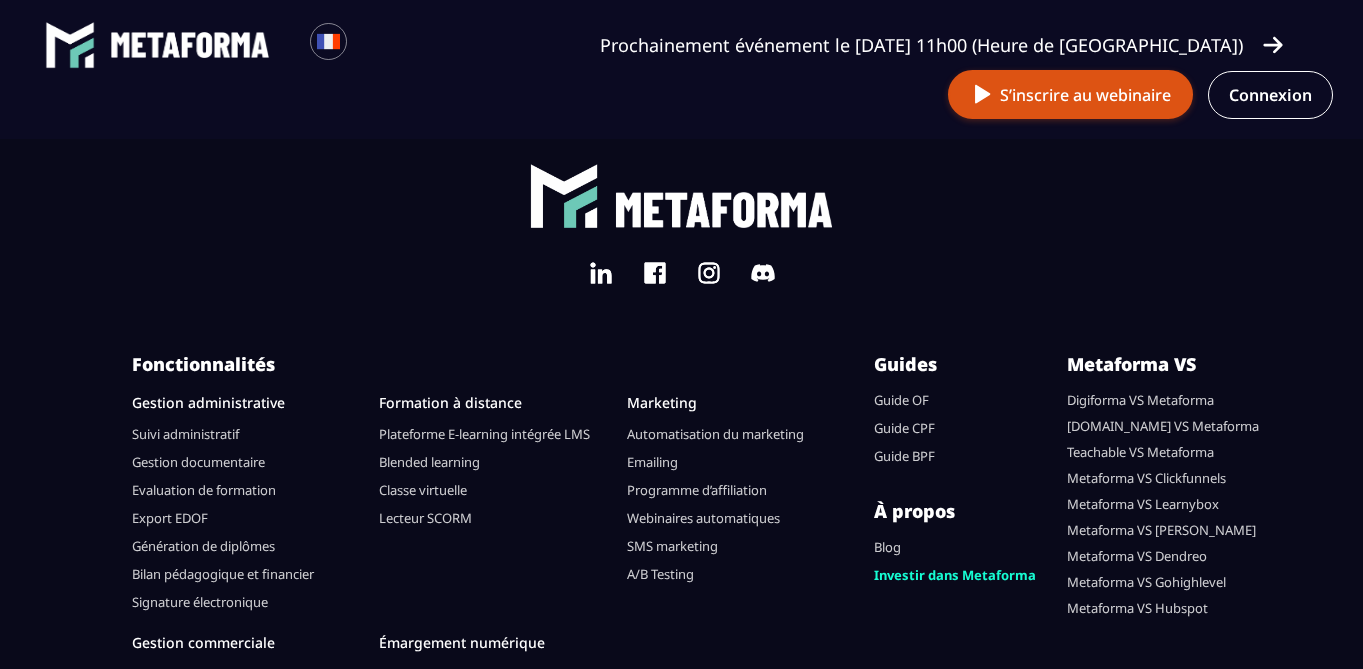 click on "Metaforma VS Hubspot" at bounding box center [1137, 608] 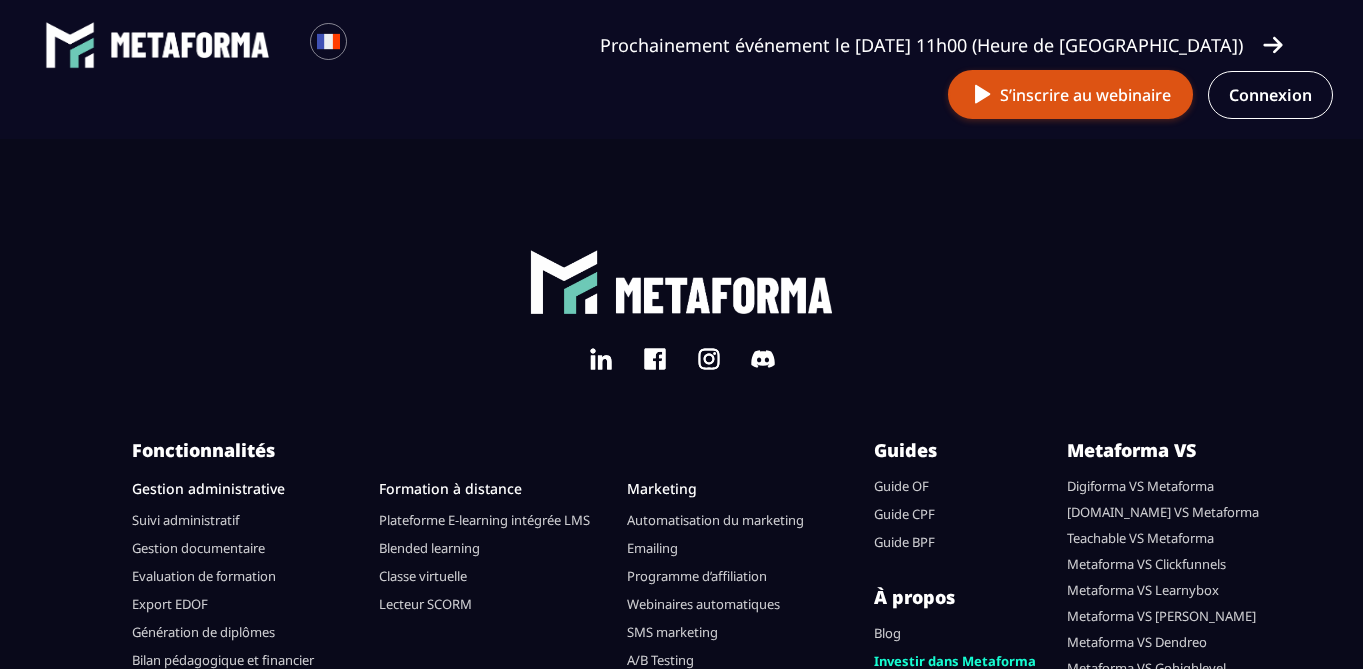 scroll, scrollTop: 5781, scrollLeft: 0, axis: vertical 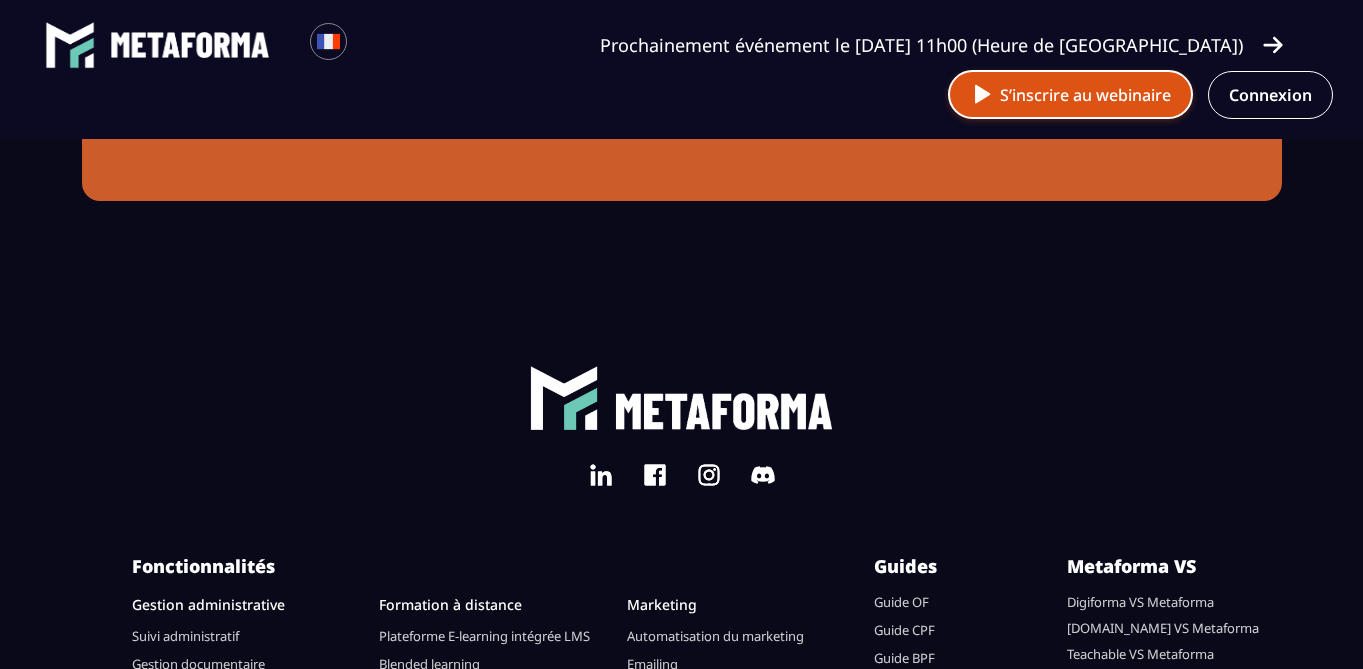 click on "S’inscrire au webinaire" at bounding box center (1070, 94) 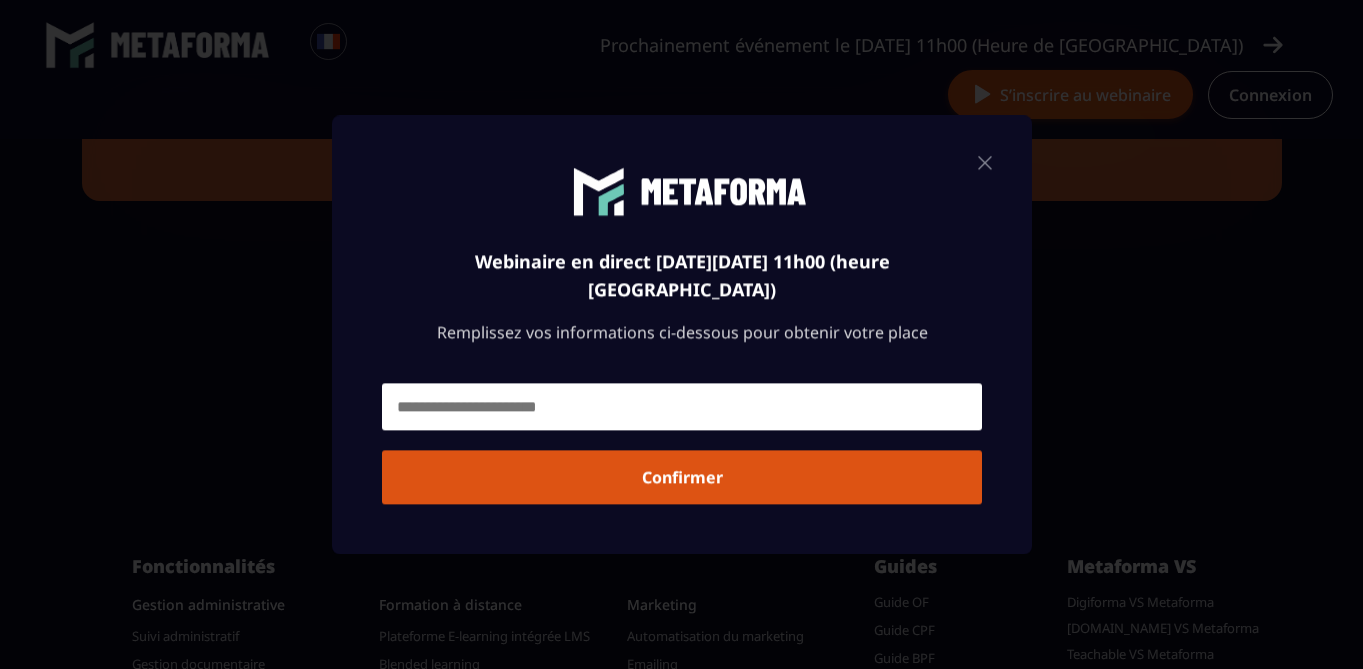 click at bounding box center (682, 406) 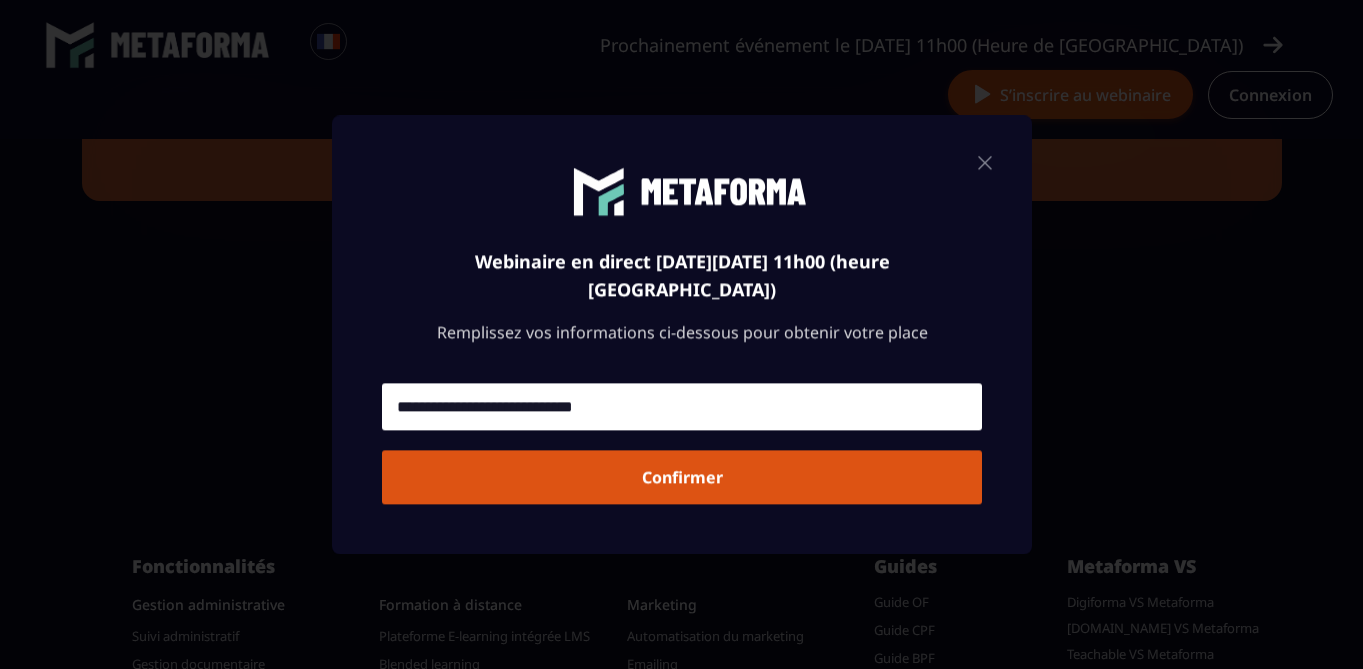 click on "Confirmer" at bounding box center (682, 477) 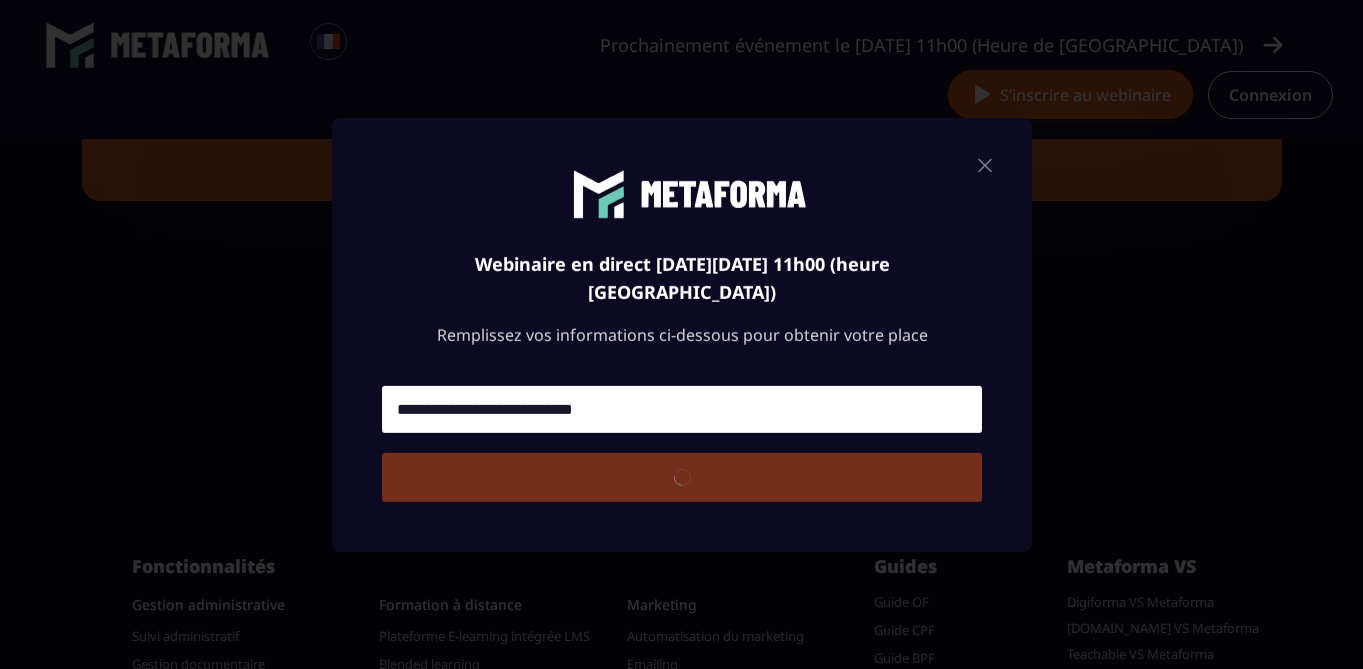 type 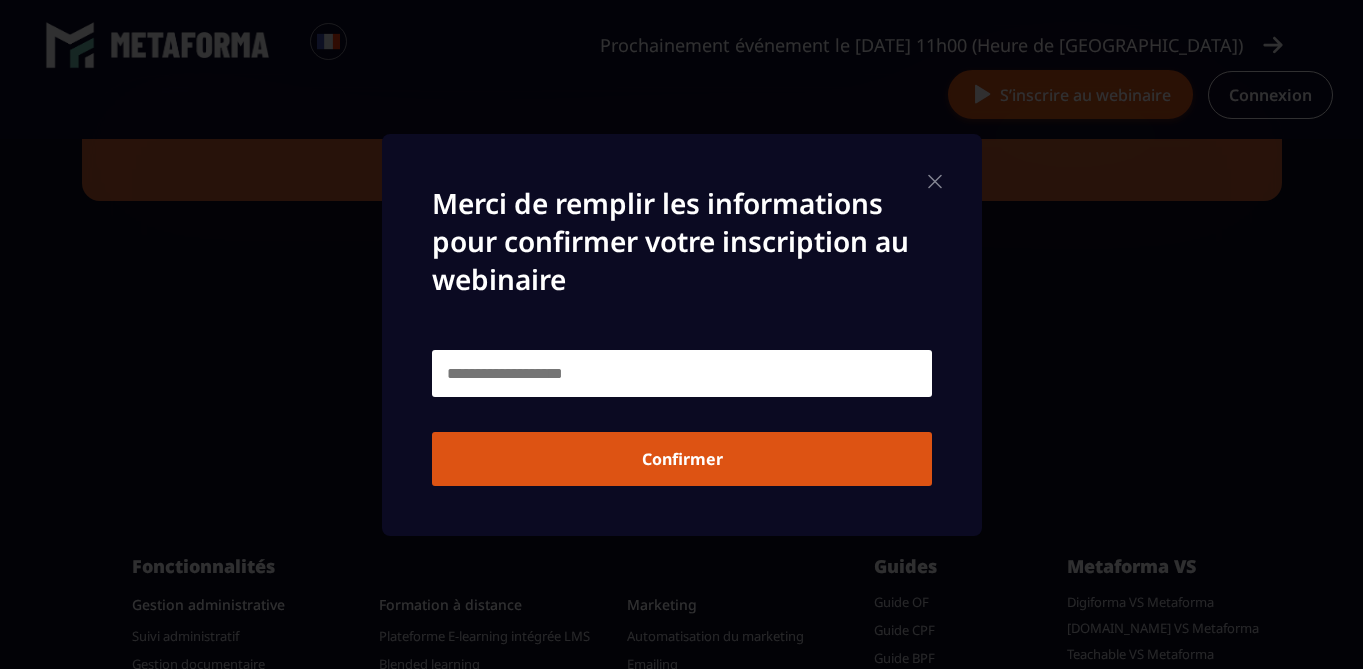 click at bounding box center [682, 373] 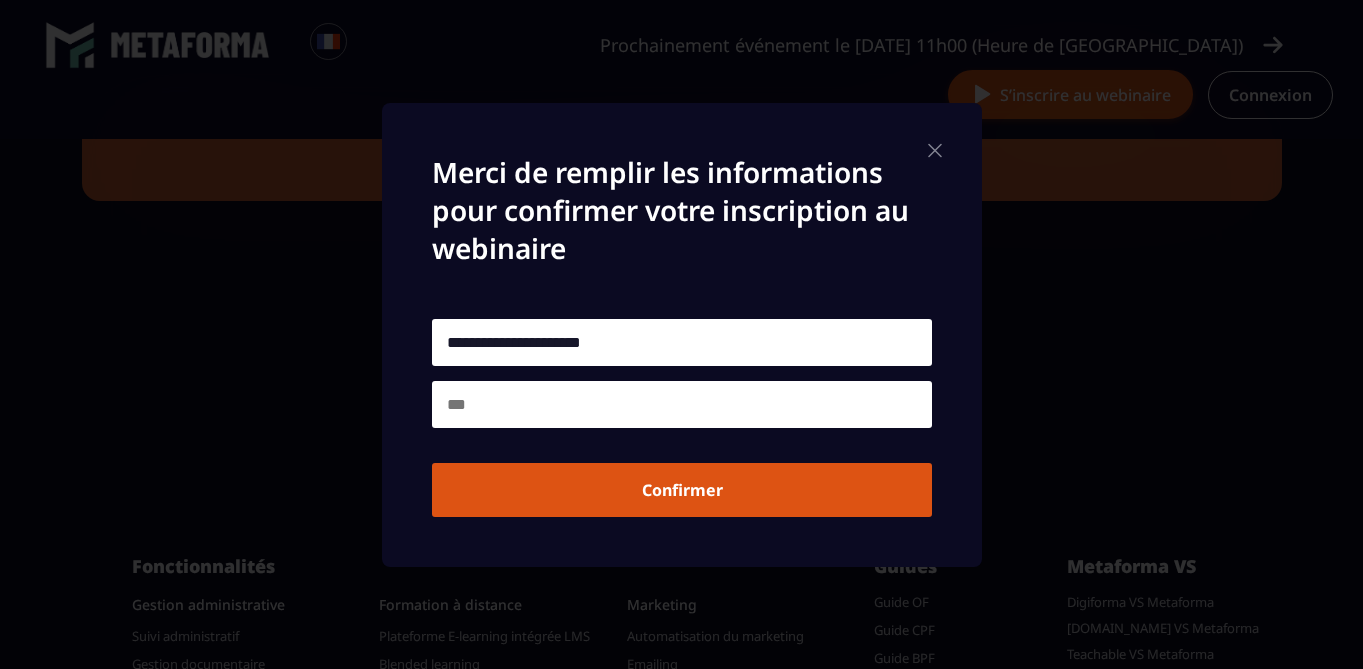 click at bounding box center [682, 404] 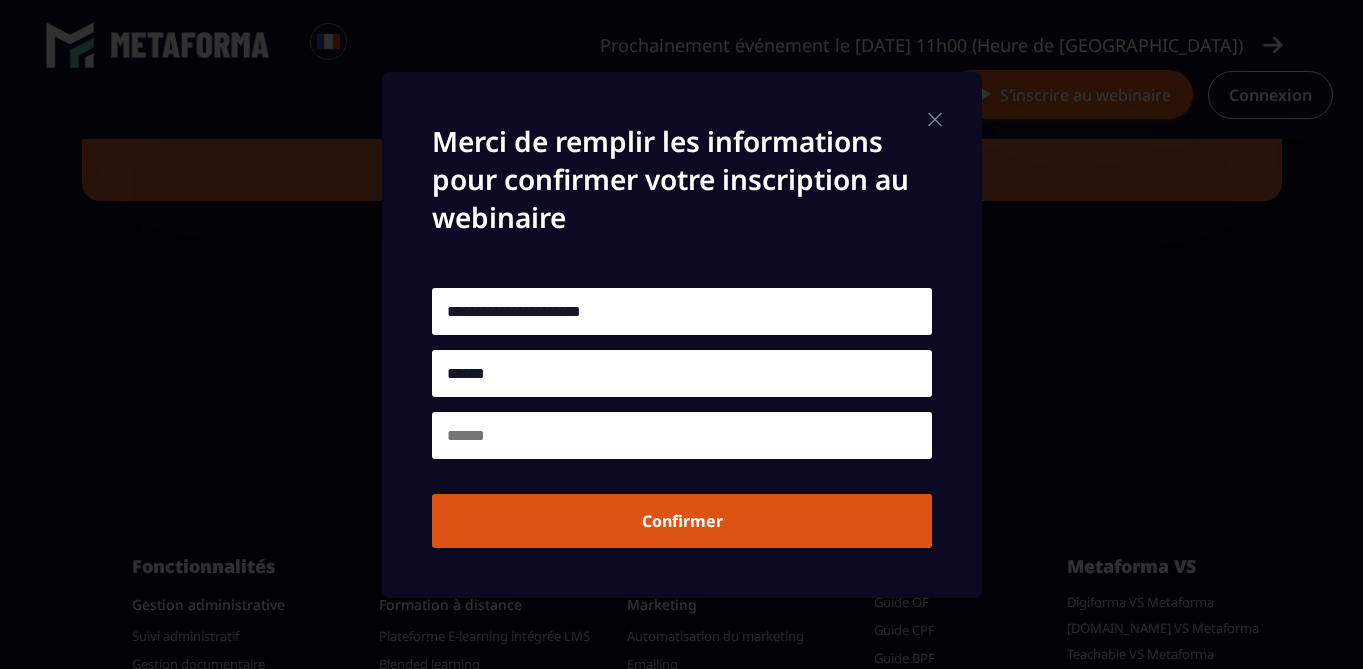 type on "*******" 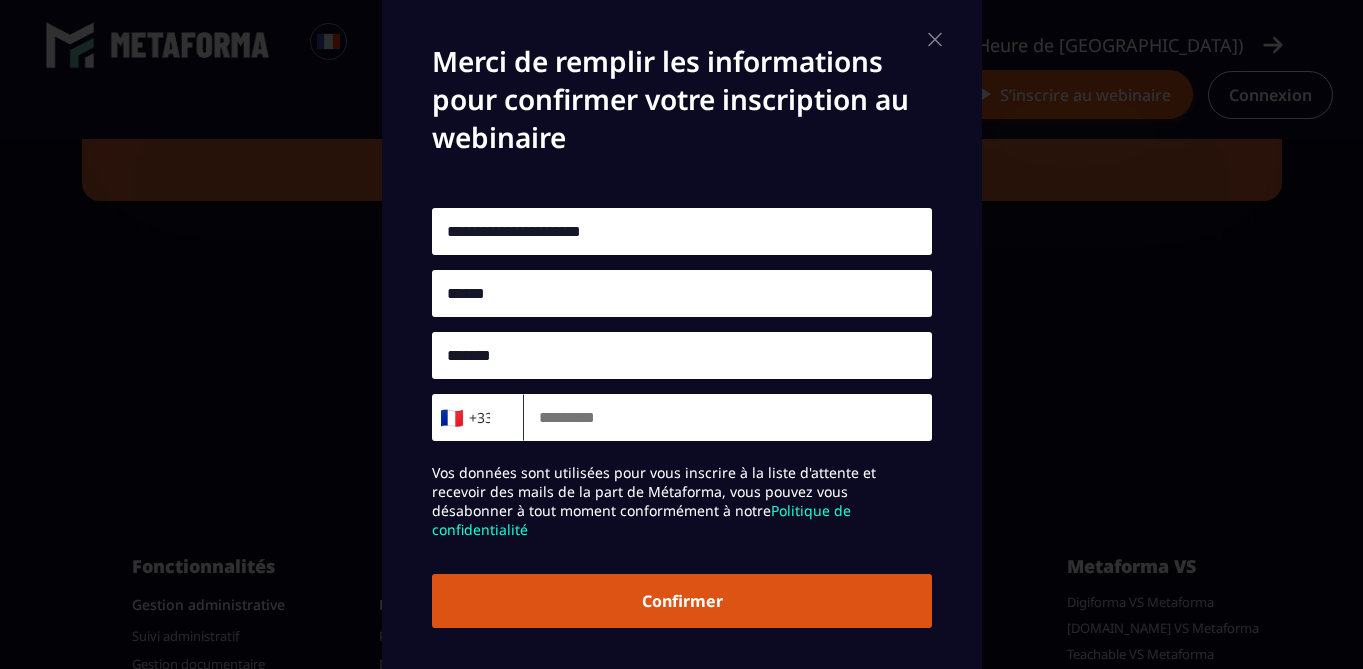 click at bounding box center (728, 417) 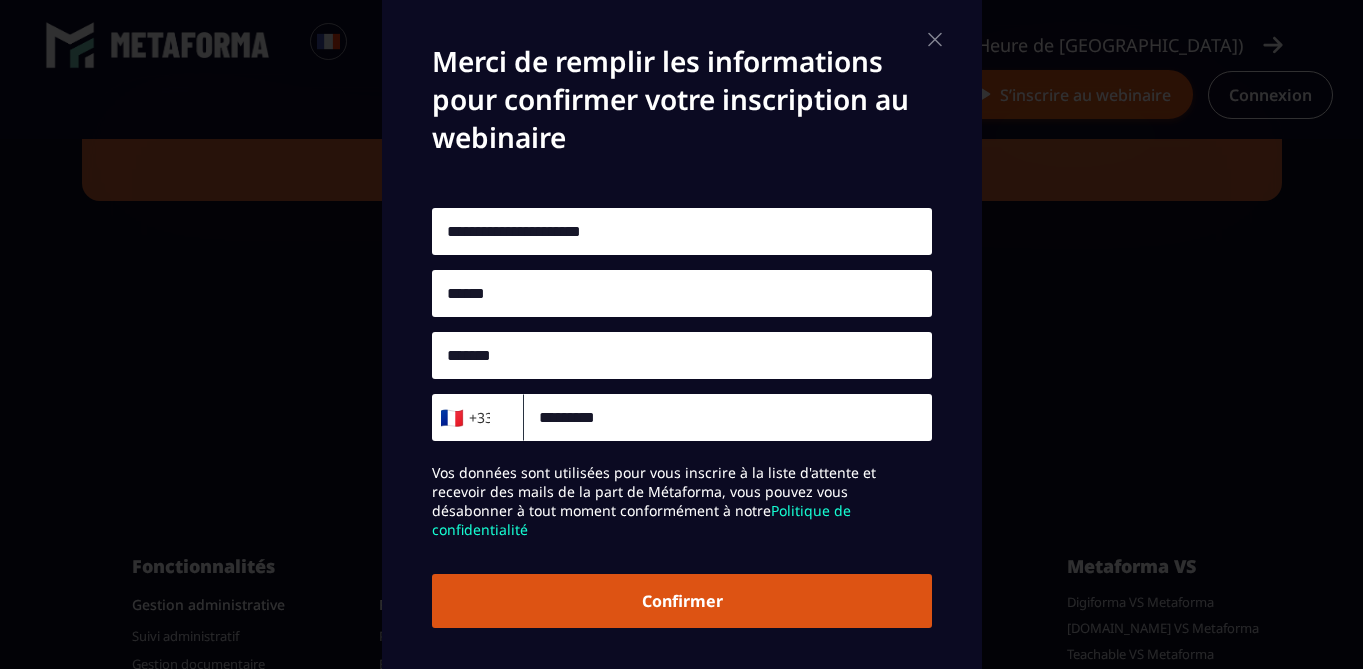 click on "Confirmer" at bounding box center [682, 601] 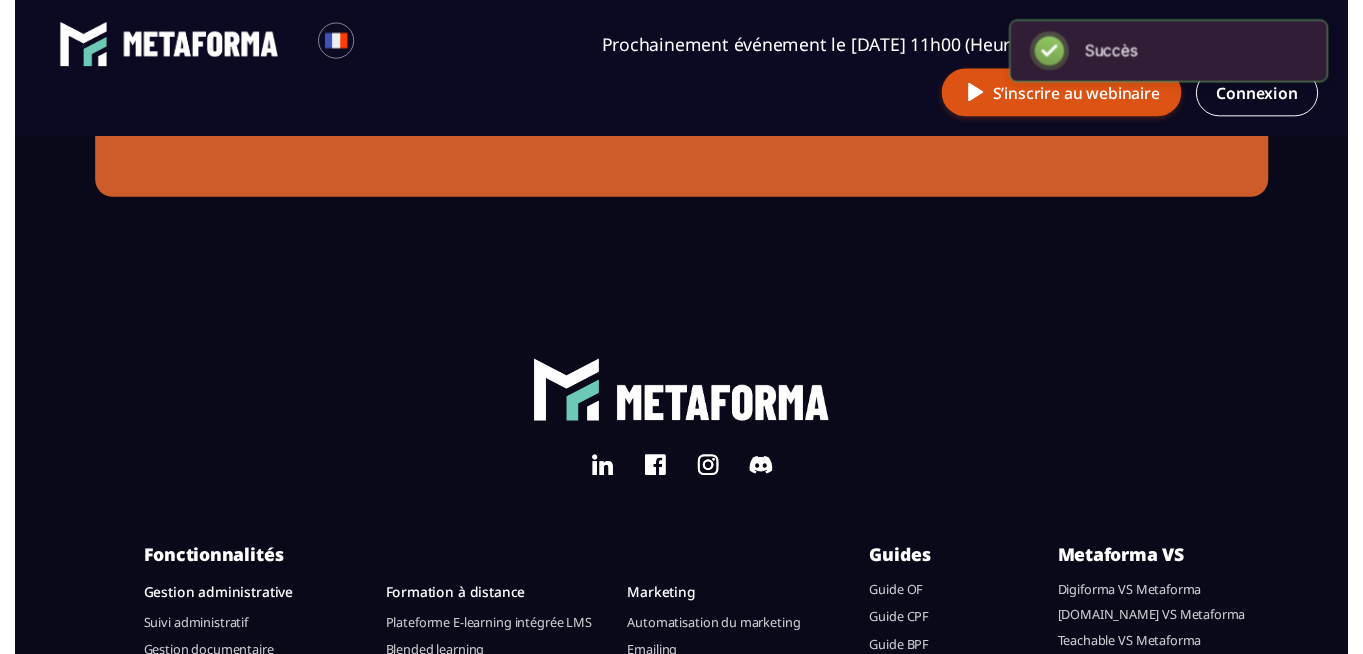 scroll, scrollTop: 0, scrollLeft: 0, axis: both 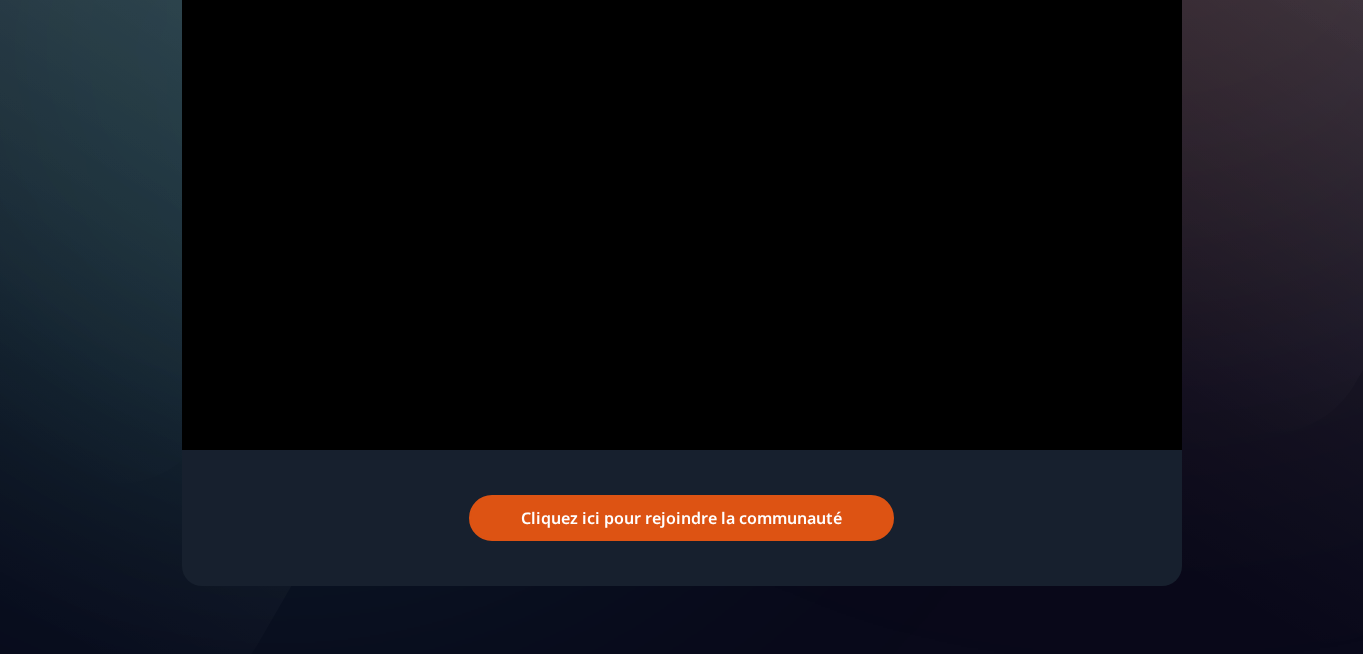 click on "Cliquez ici pour rejoindre la communauté" at bounding box center (681, 518) 